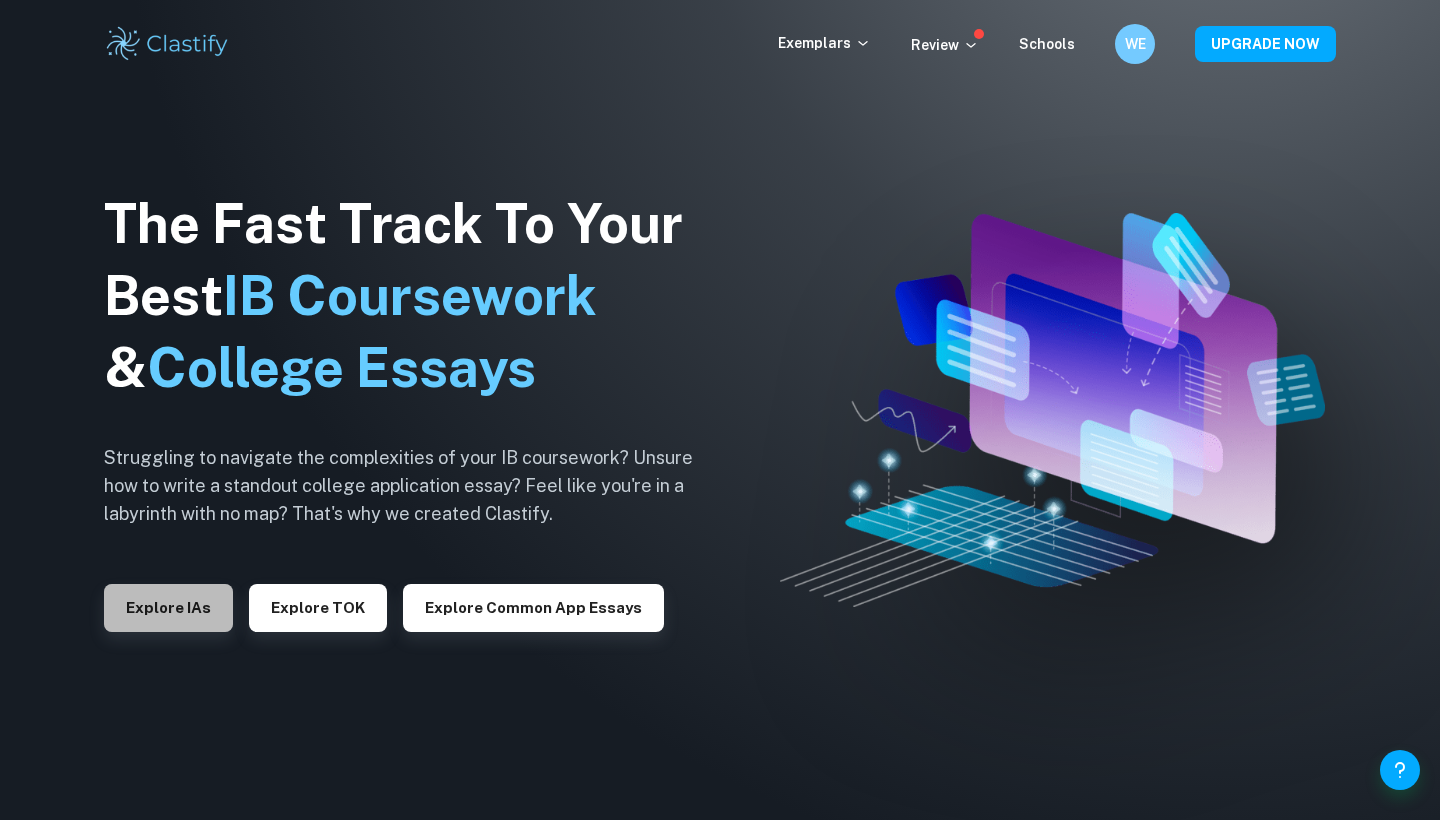 click on "Explore IAs" at bounding box center [168, 608] 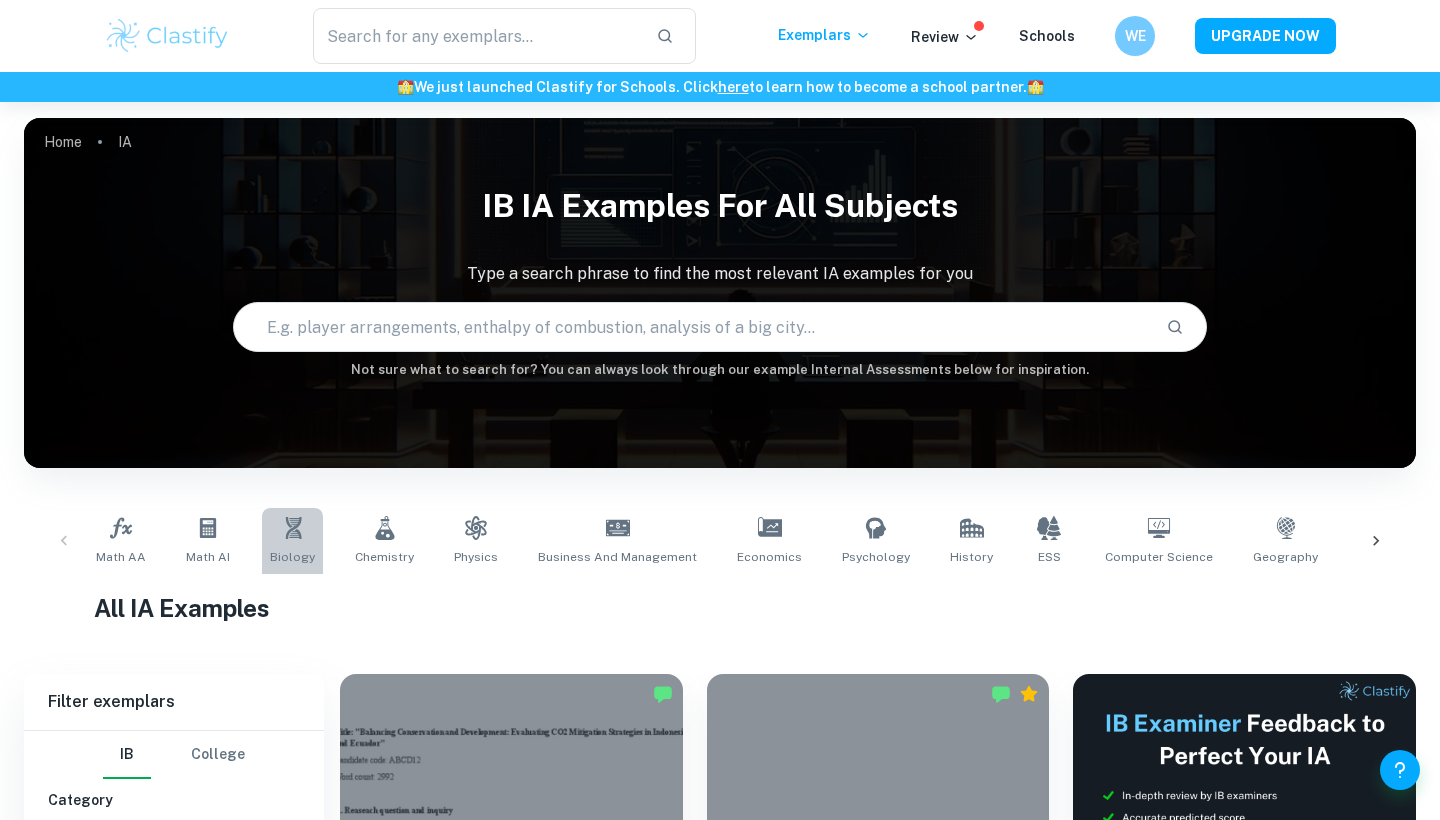 click on "Biology" at bounding box center [292, 541] 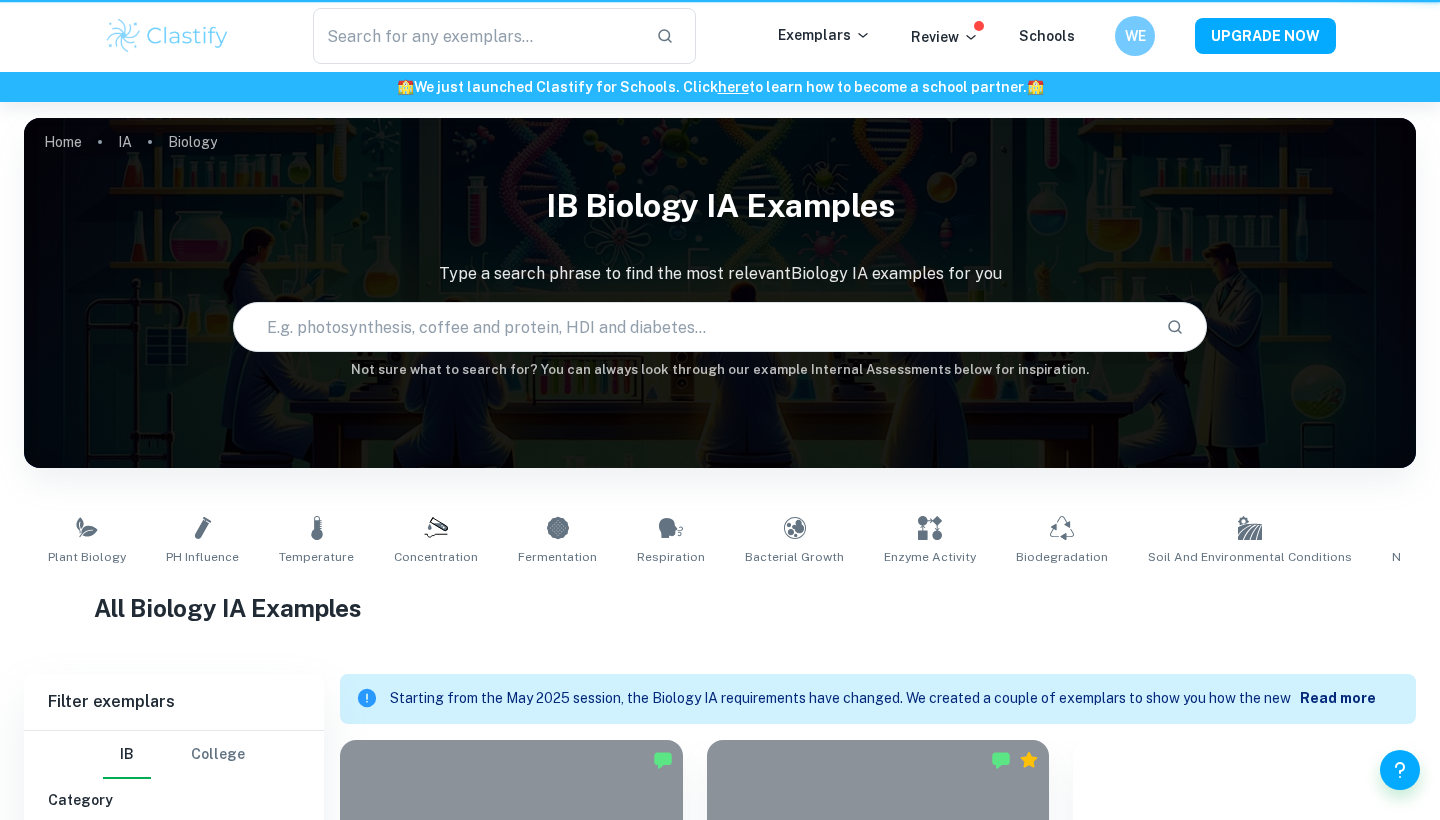 type on "Biology" 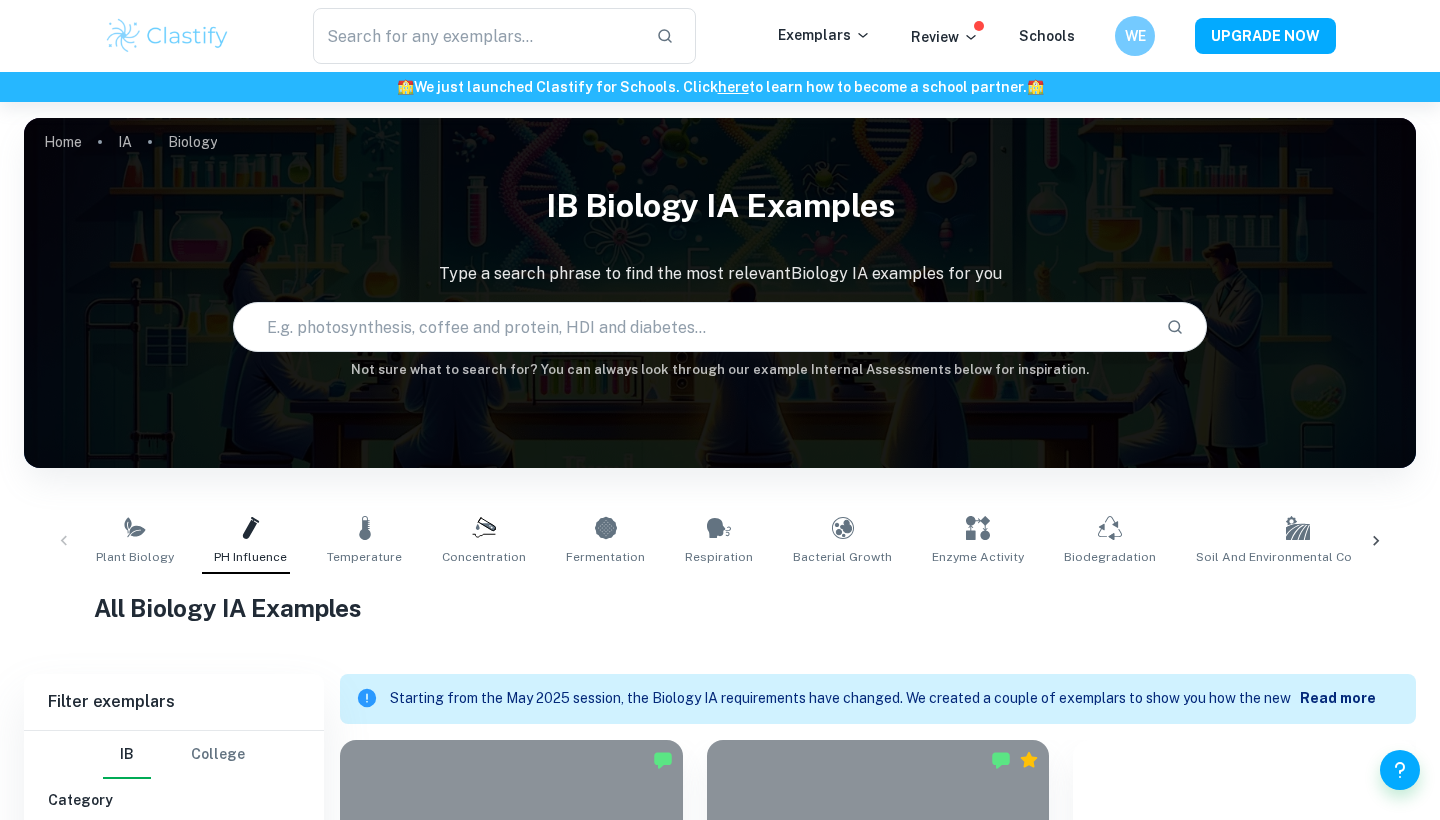 type on "pH Influence" 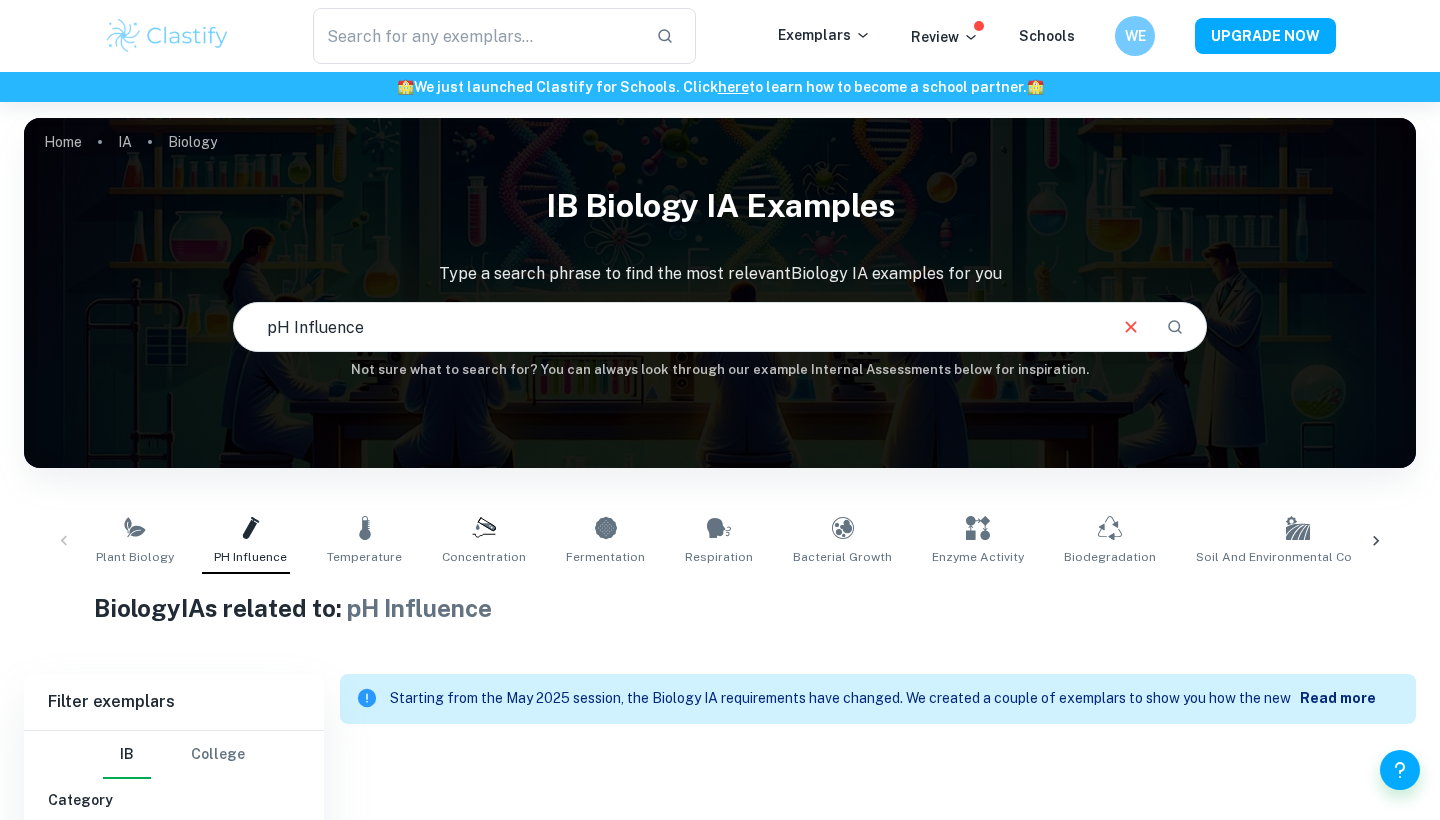 click on "pH Influence" at bounding box center (669, 327) 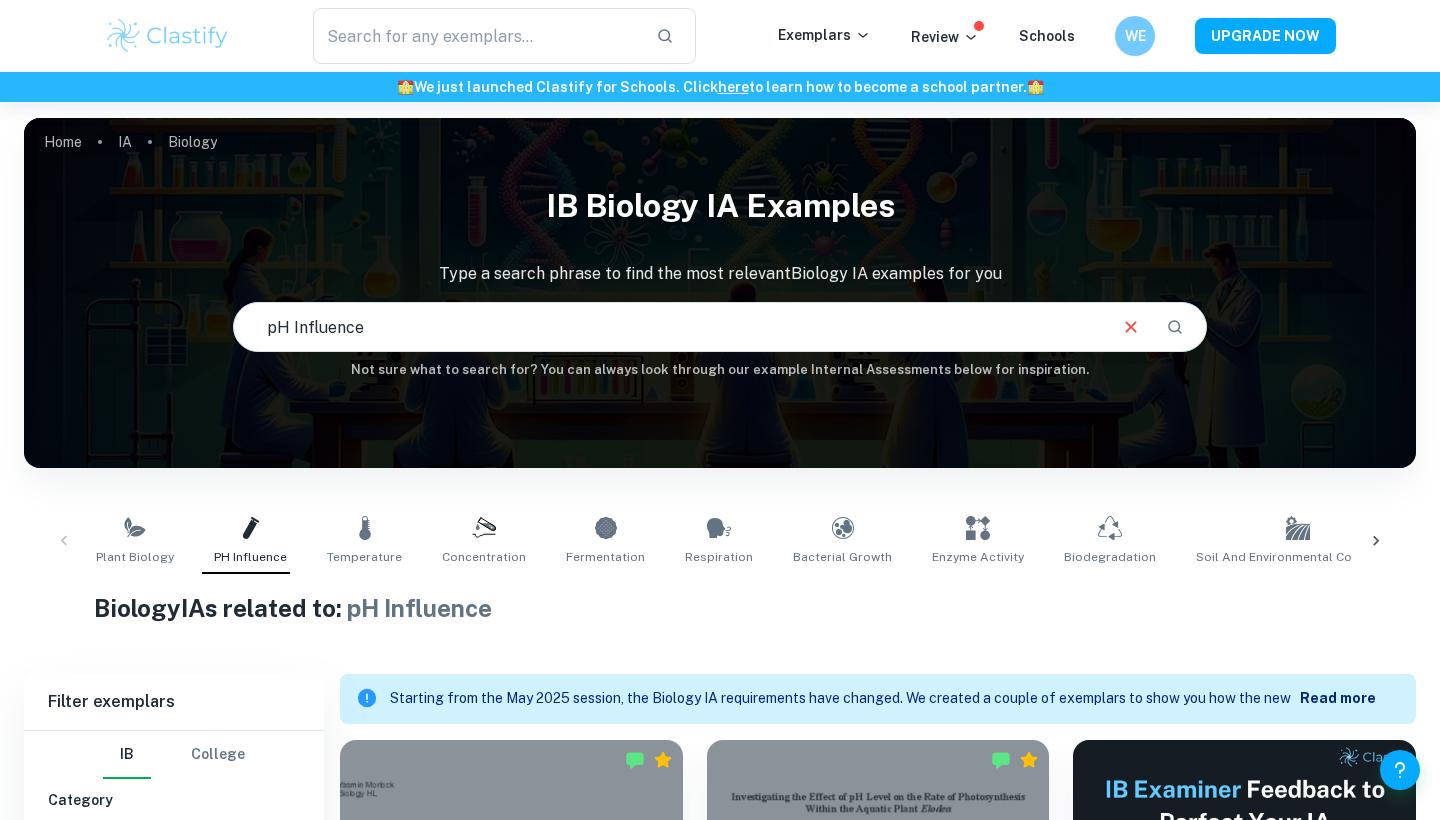 click on "pH Influence" at bounding box center (669, 327) 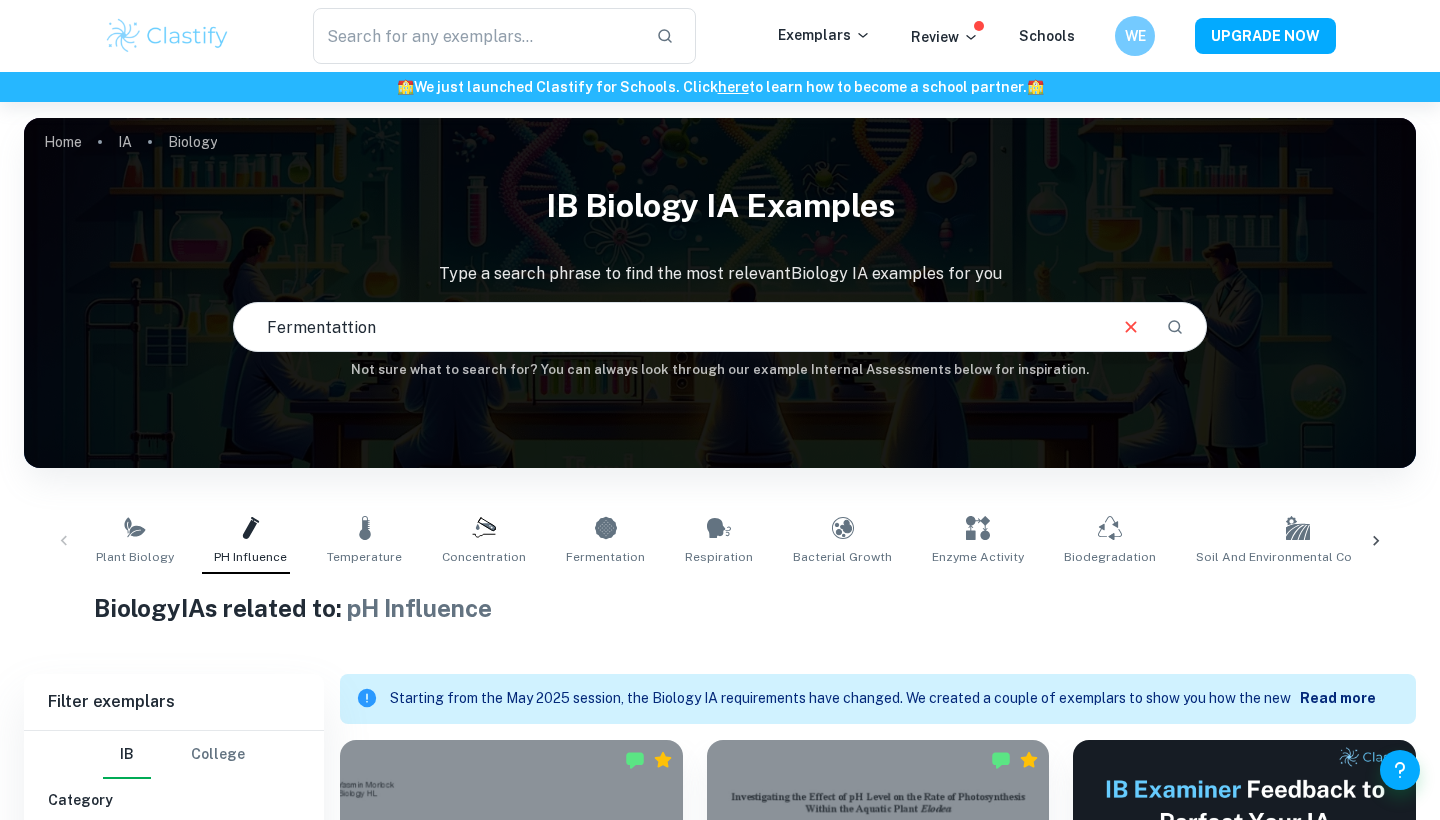 type on "Fermentattion" 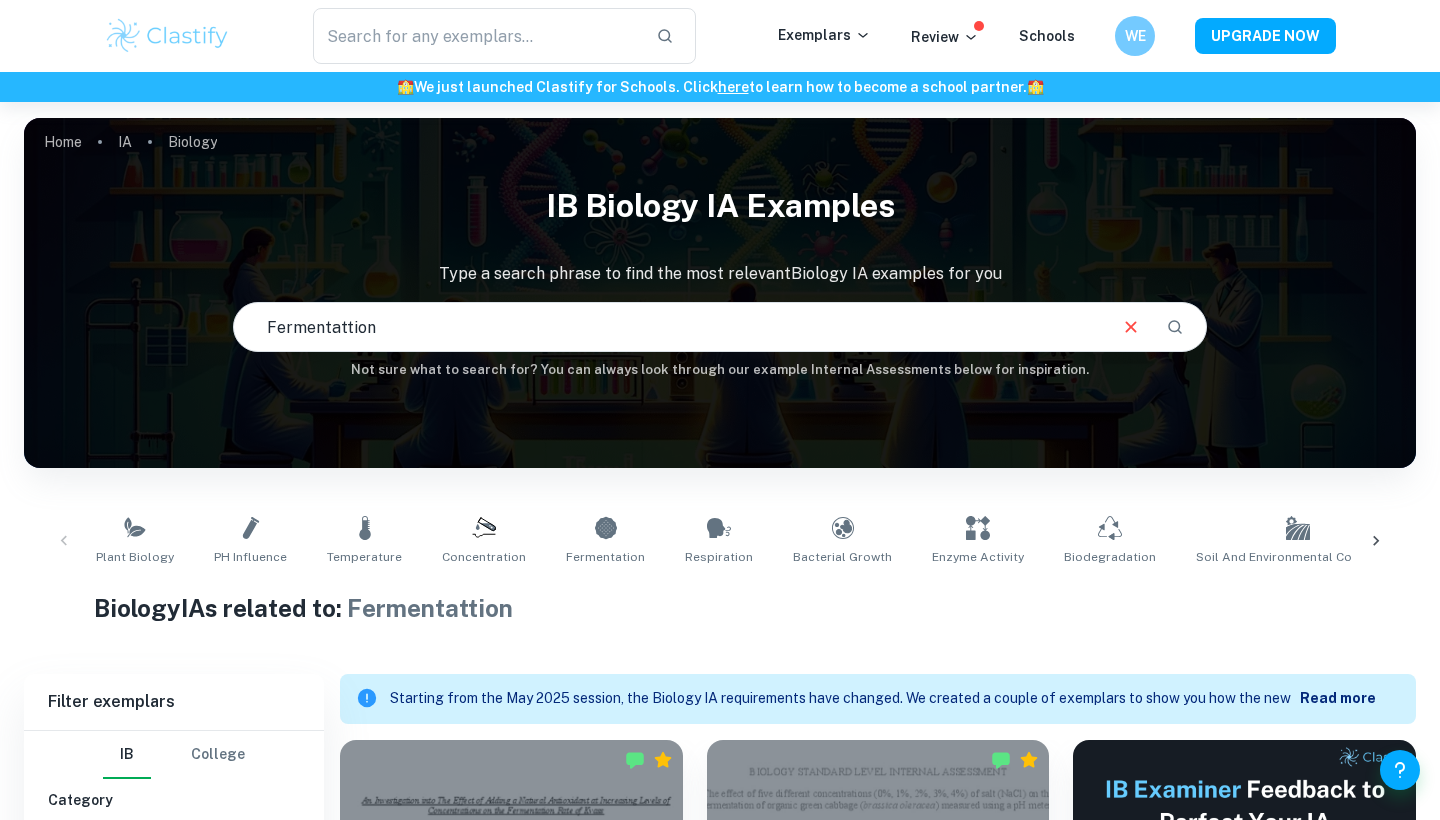 scroll, scrollTop: 695, scrollLeft: 0, axis: vertical 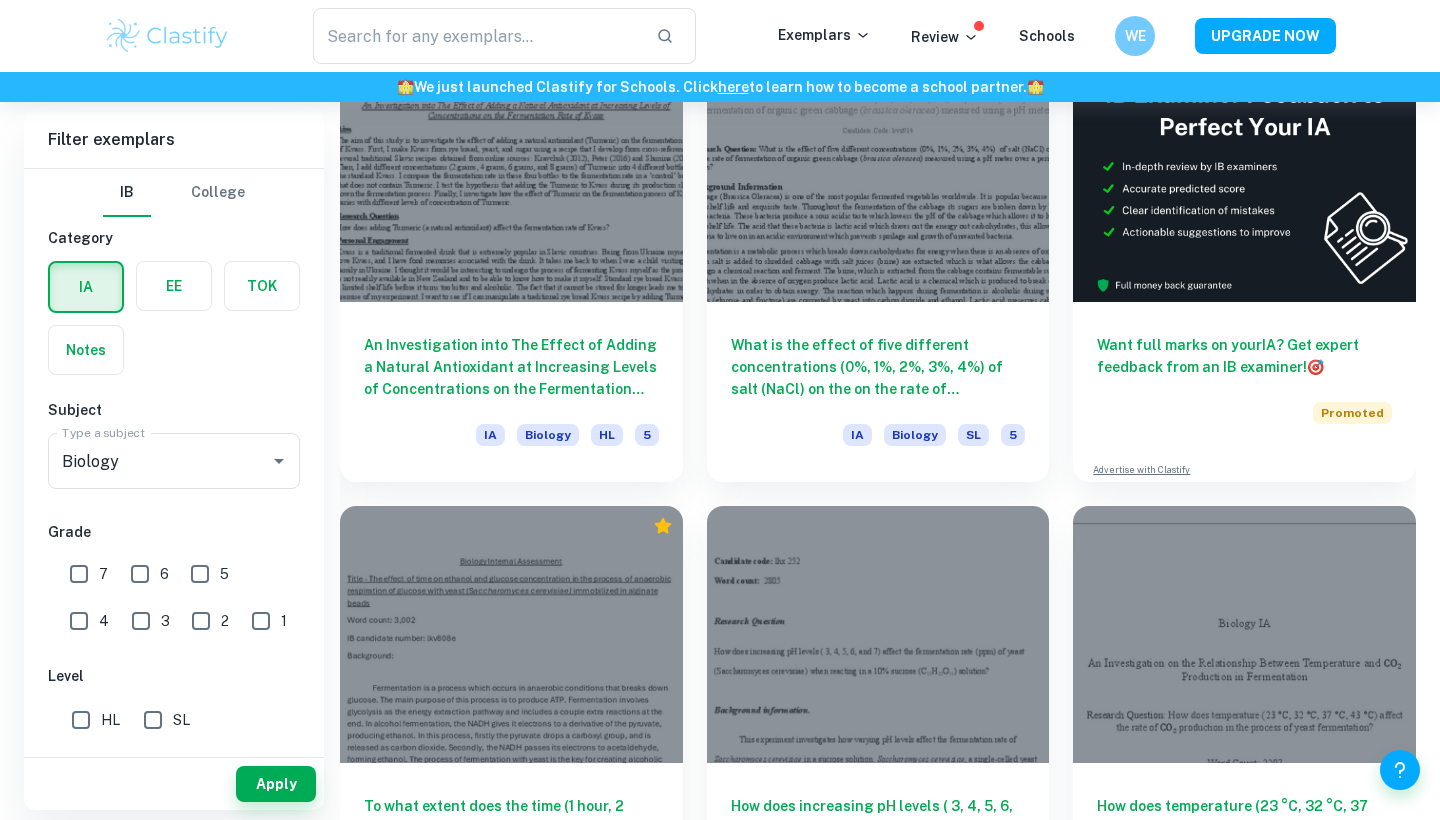 click on "7" at bounding box center (79, 574) 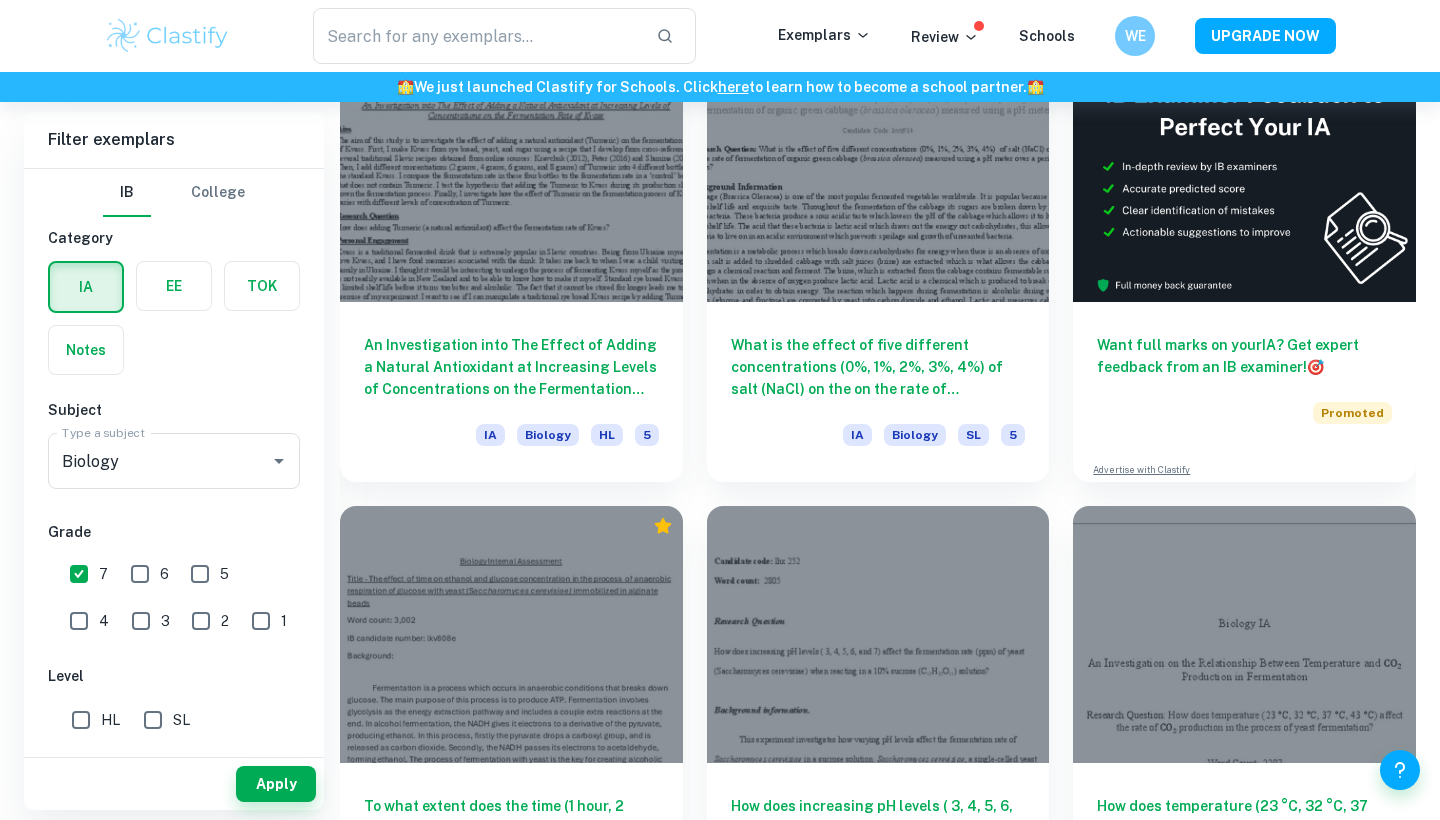 click on "HL" at bounding box center (81, 720) 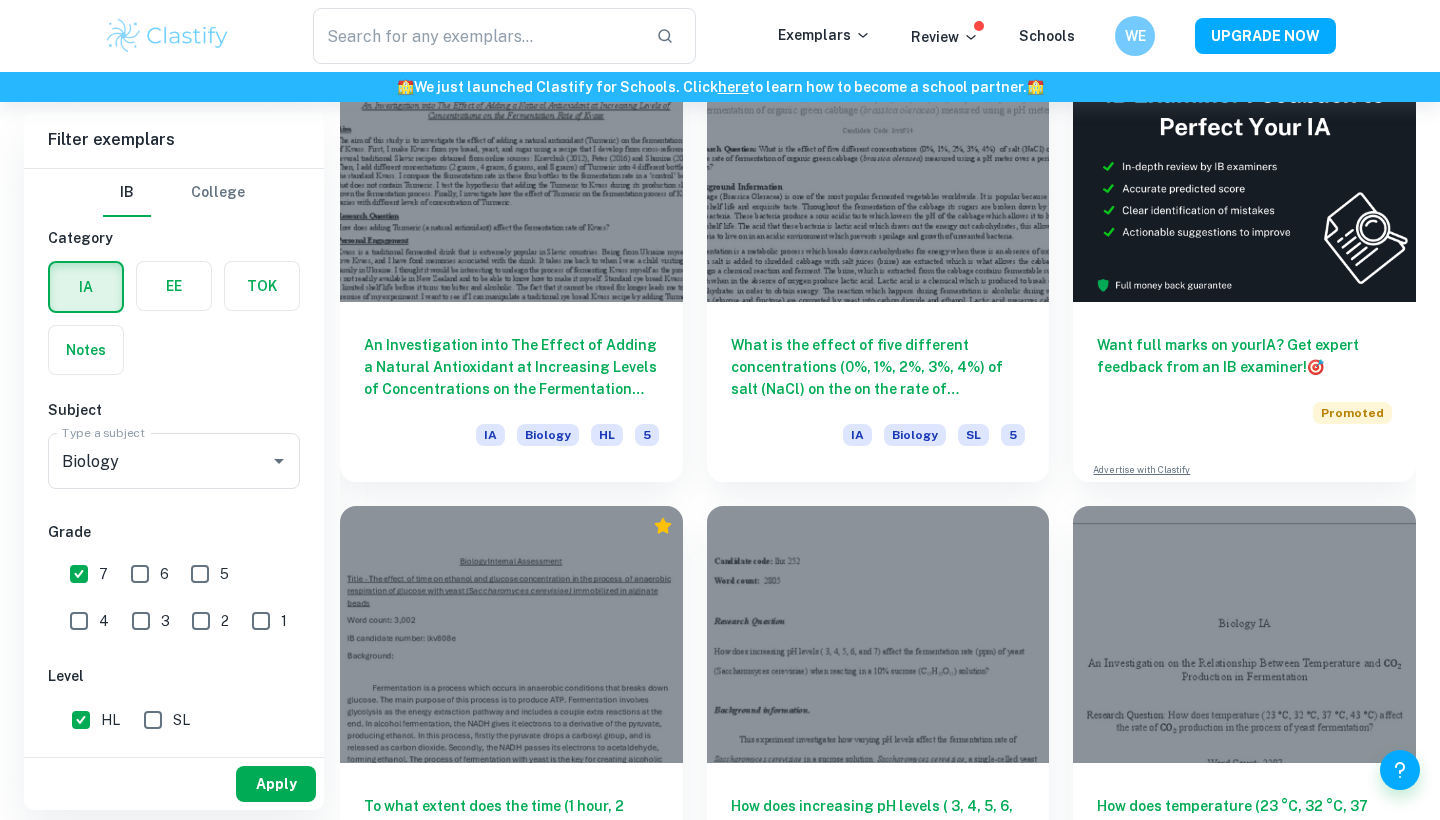 click on "Apply" at bounding box center [276, 784] 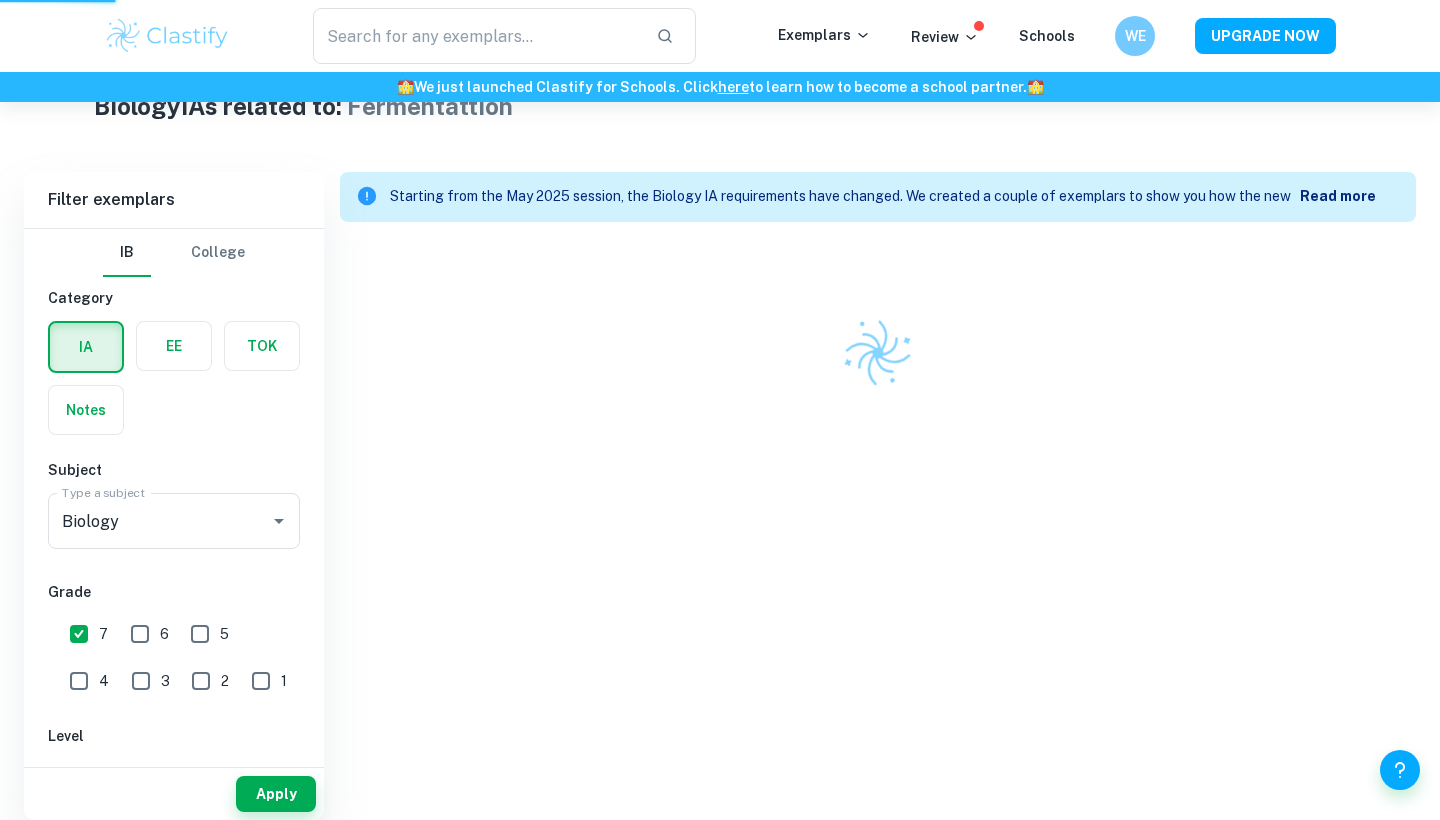 scroll, scrollTop: 412, scrollLeft: 0, axis: vertical 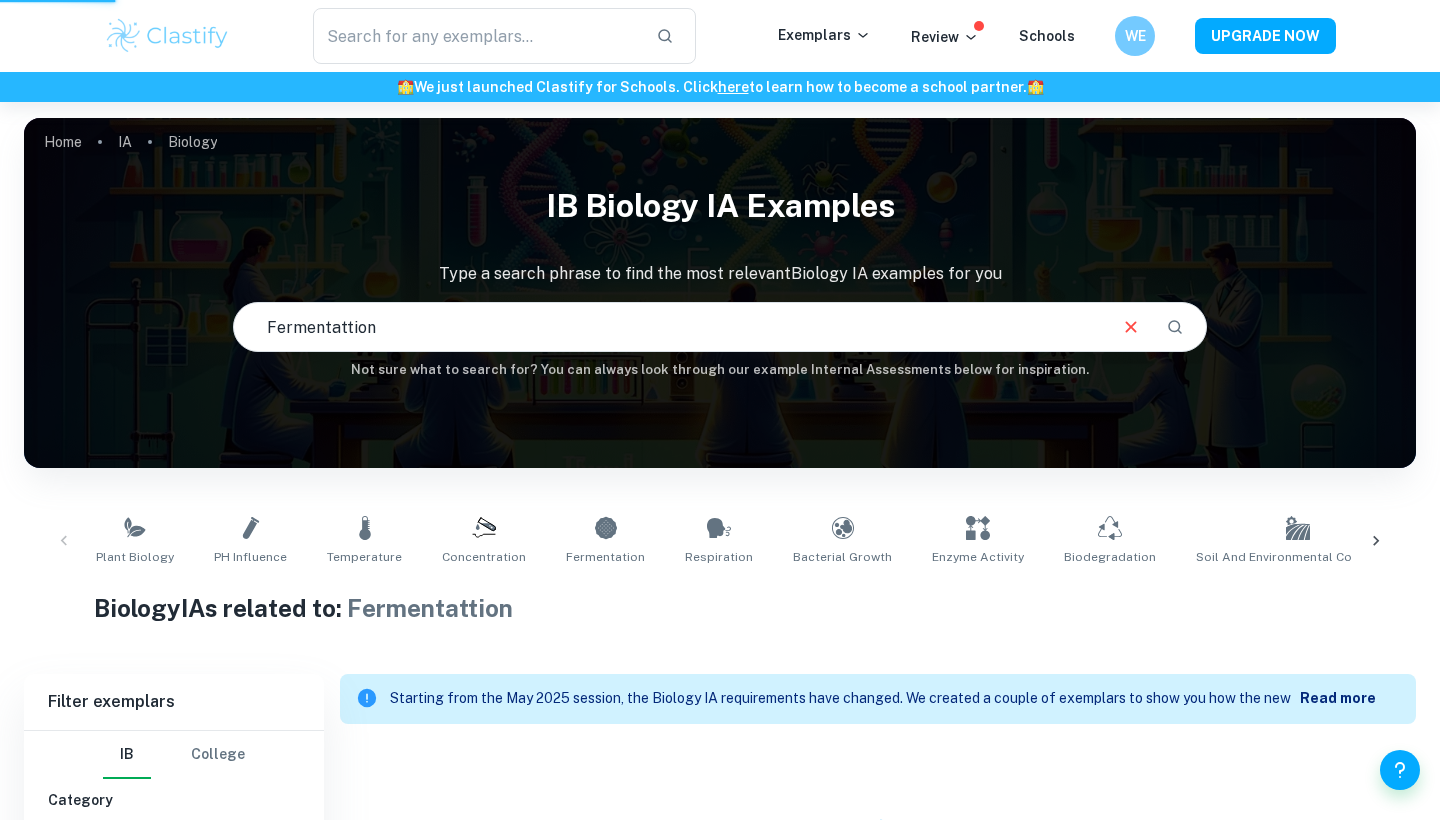 type on "Fermentattion" 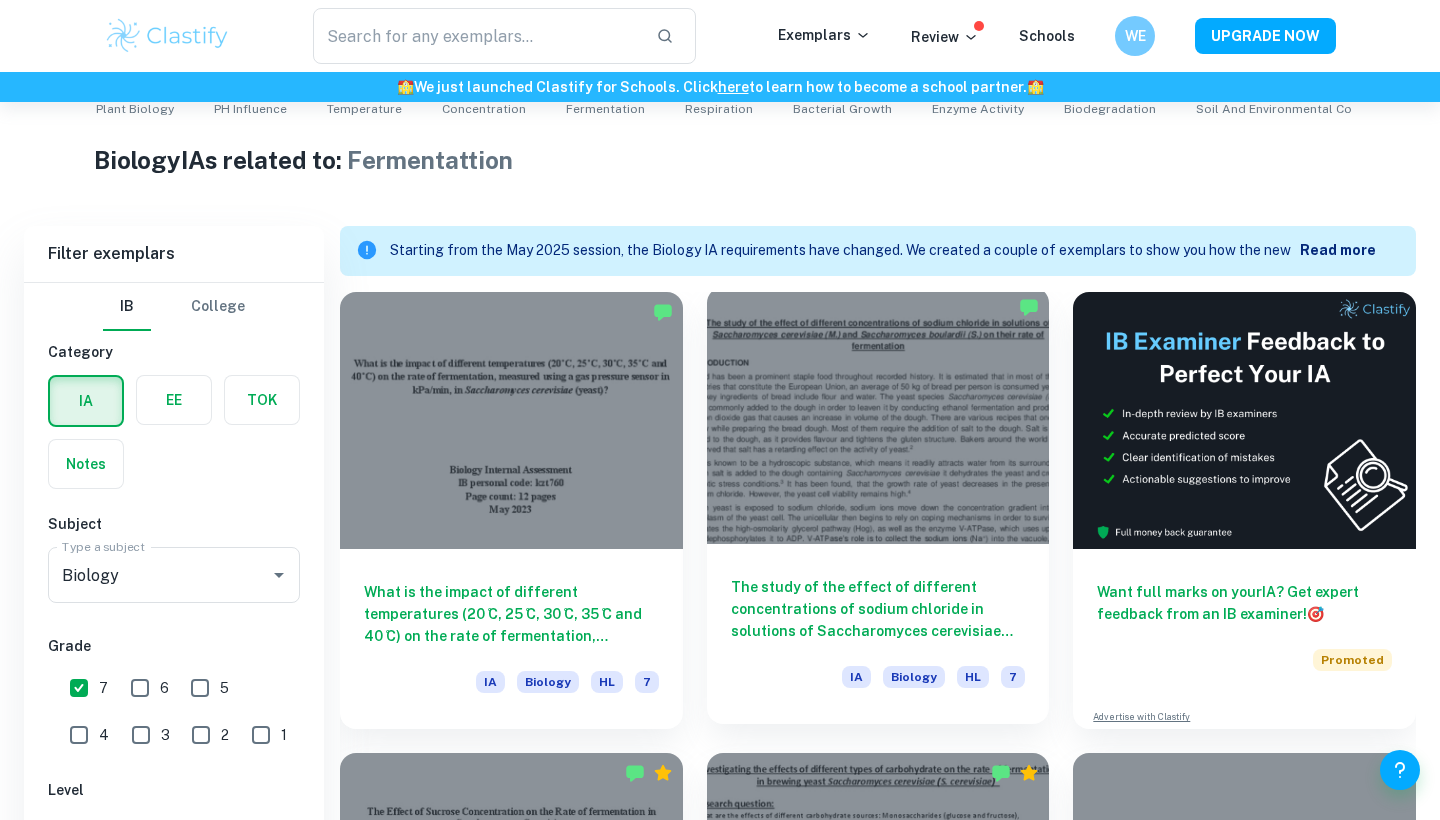 scroll, scrollTop: 558, scrollLeft: 0, axis: vertical 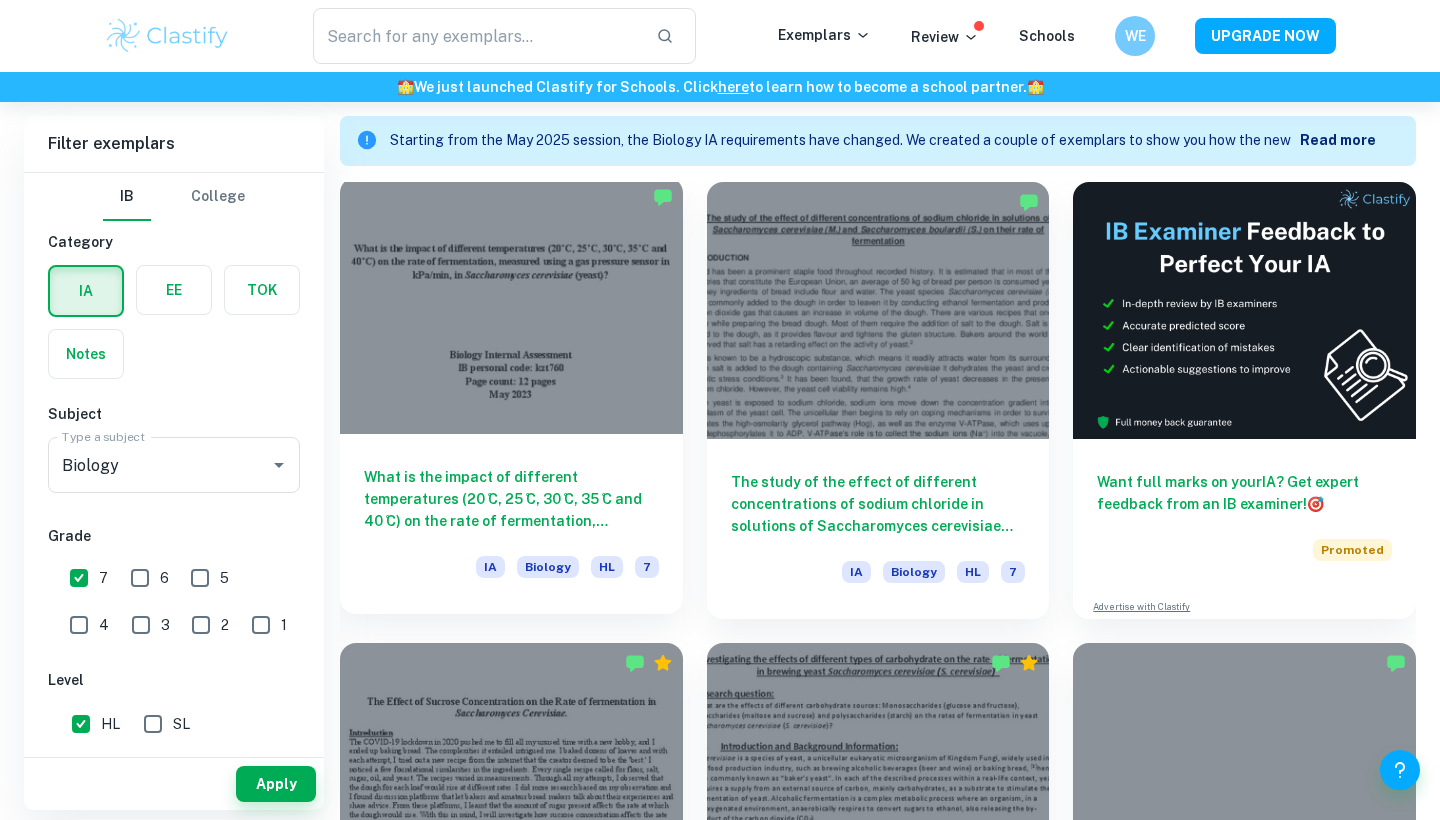 click at bounding box center [511, 305] 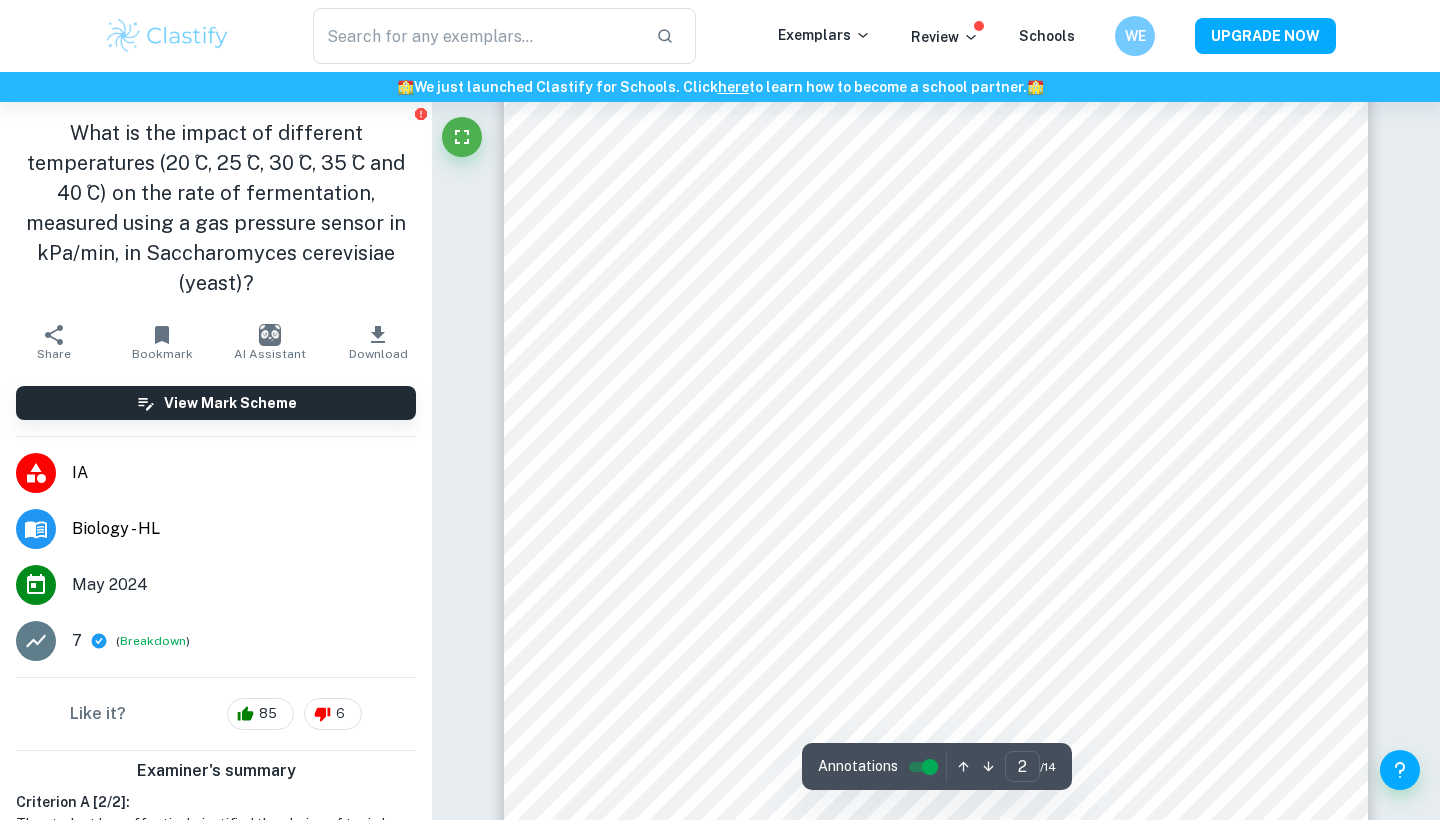 scroll, scrollTop: 1420, scrollLeft: 0, axis: vertical 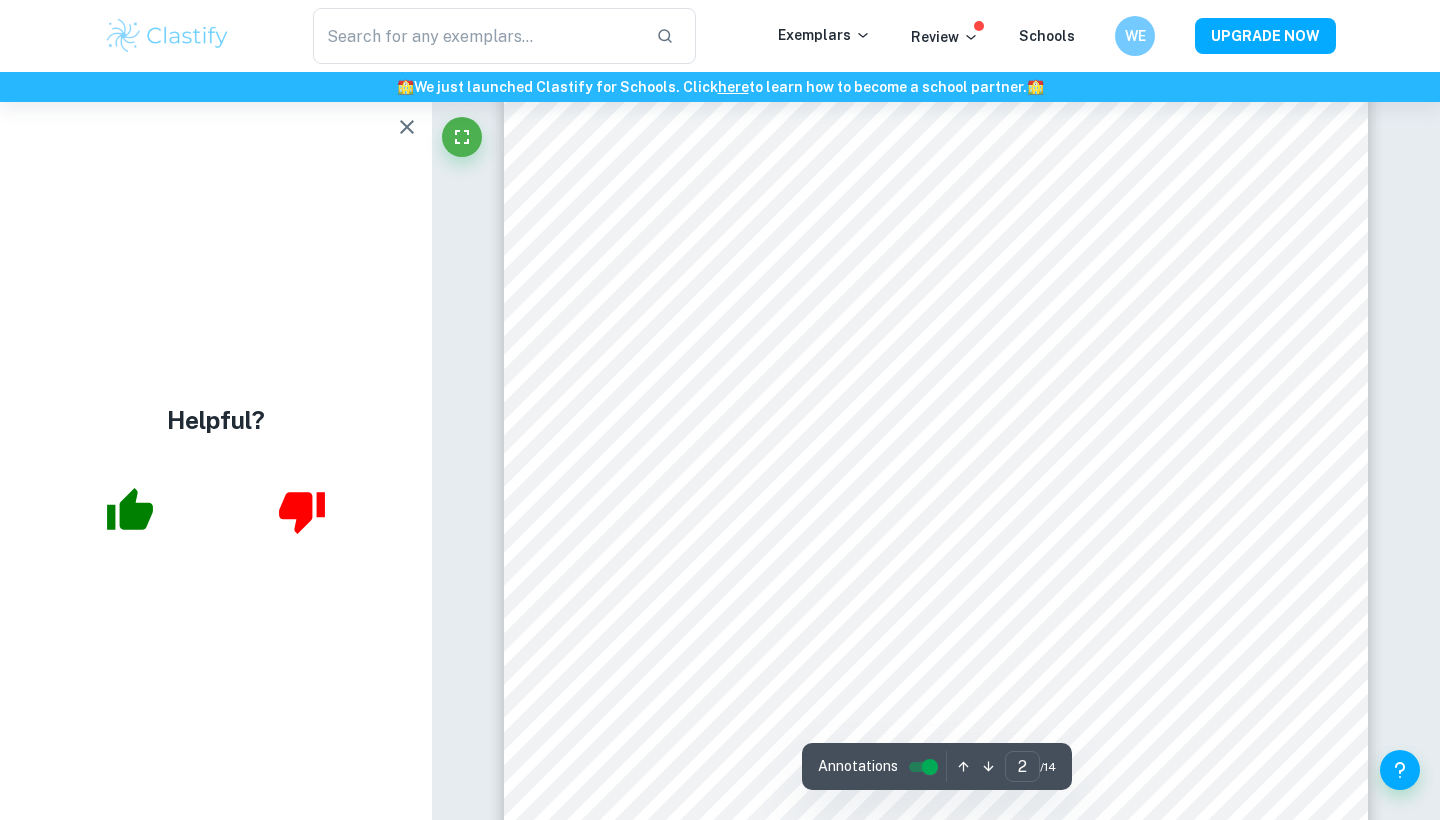 click 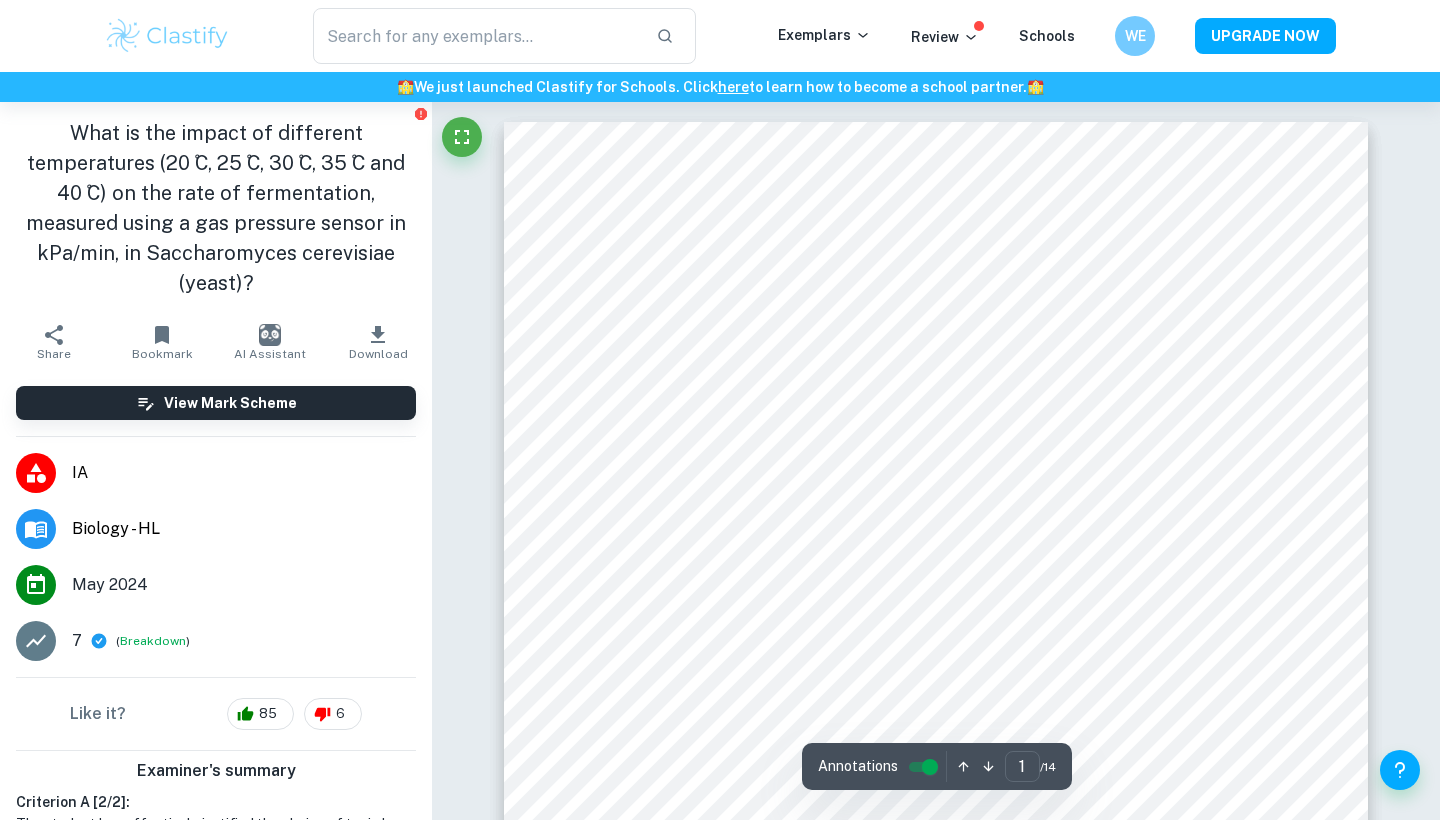 scroll, scrollTop: 0, scrollLeft: 0, axis: both 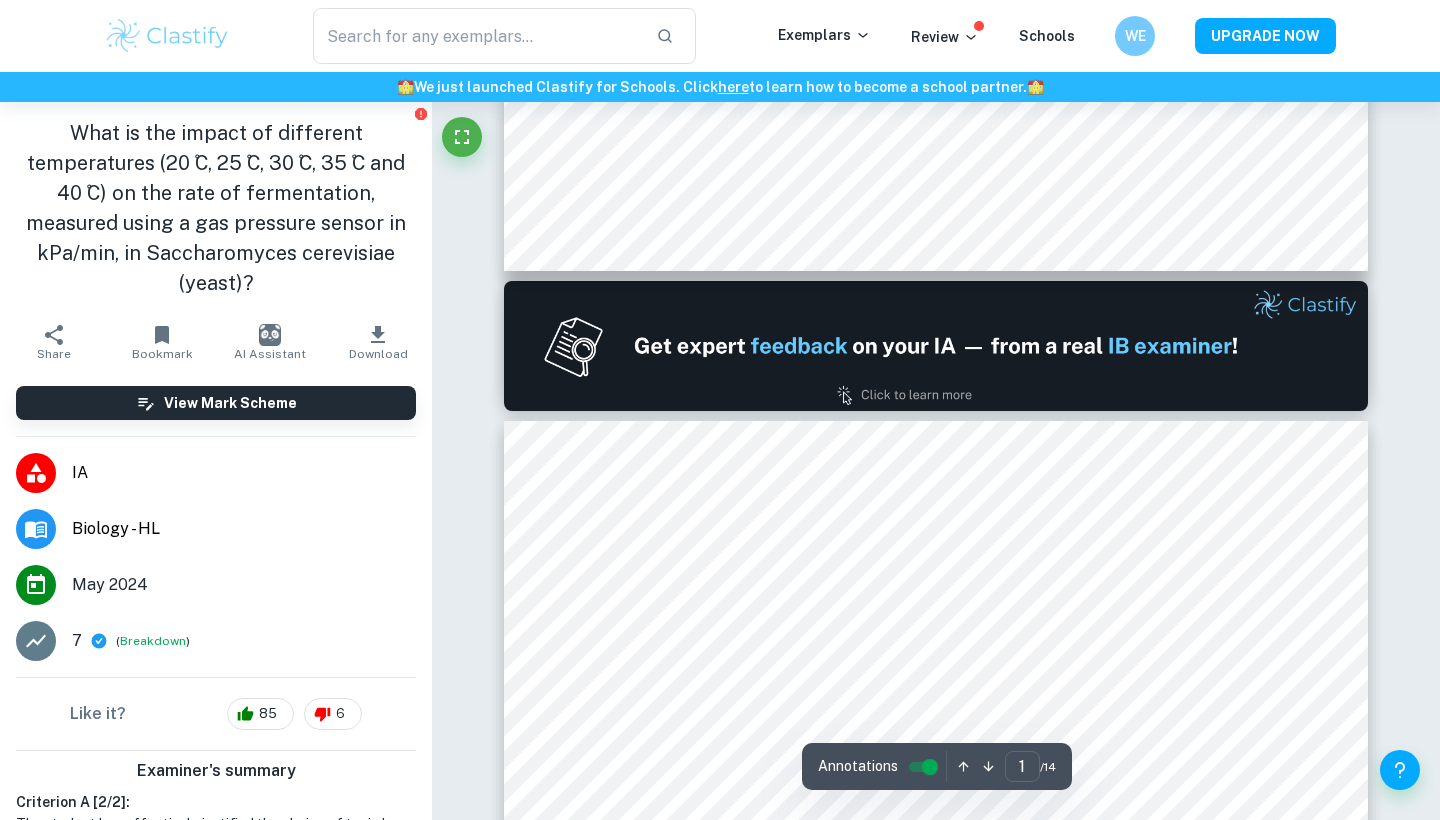 type on "2" 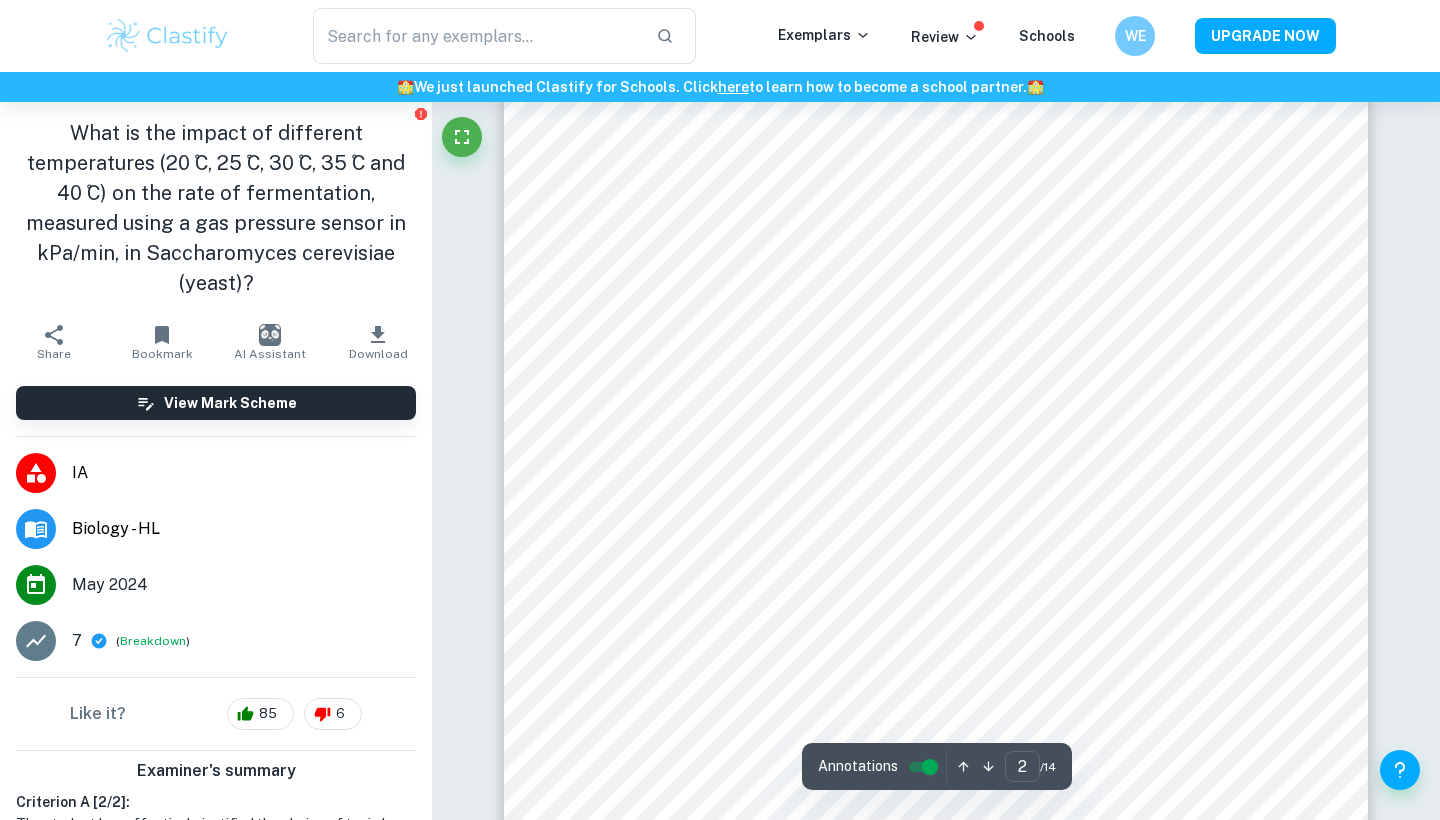 scroll, scrollTop: 1508, scrollLeft: 0, axis: vertical 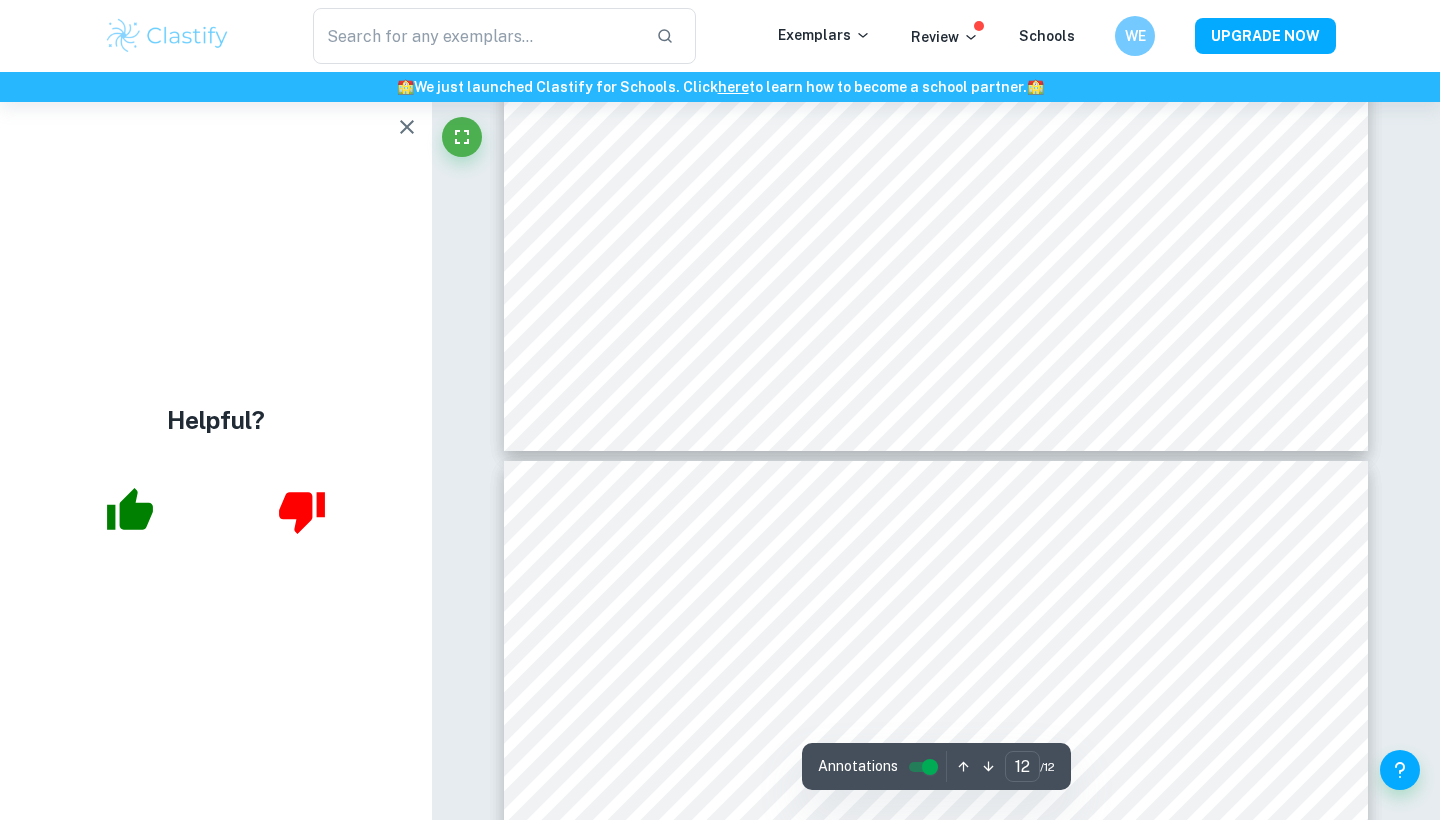 type on "11" 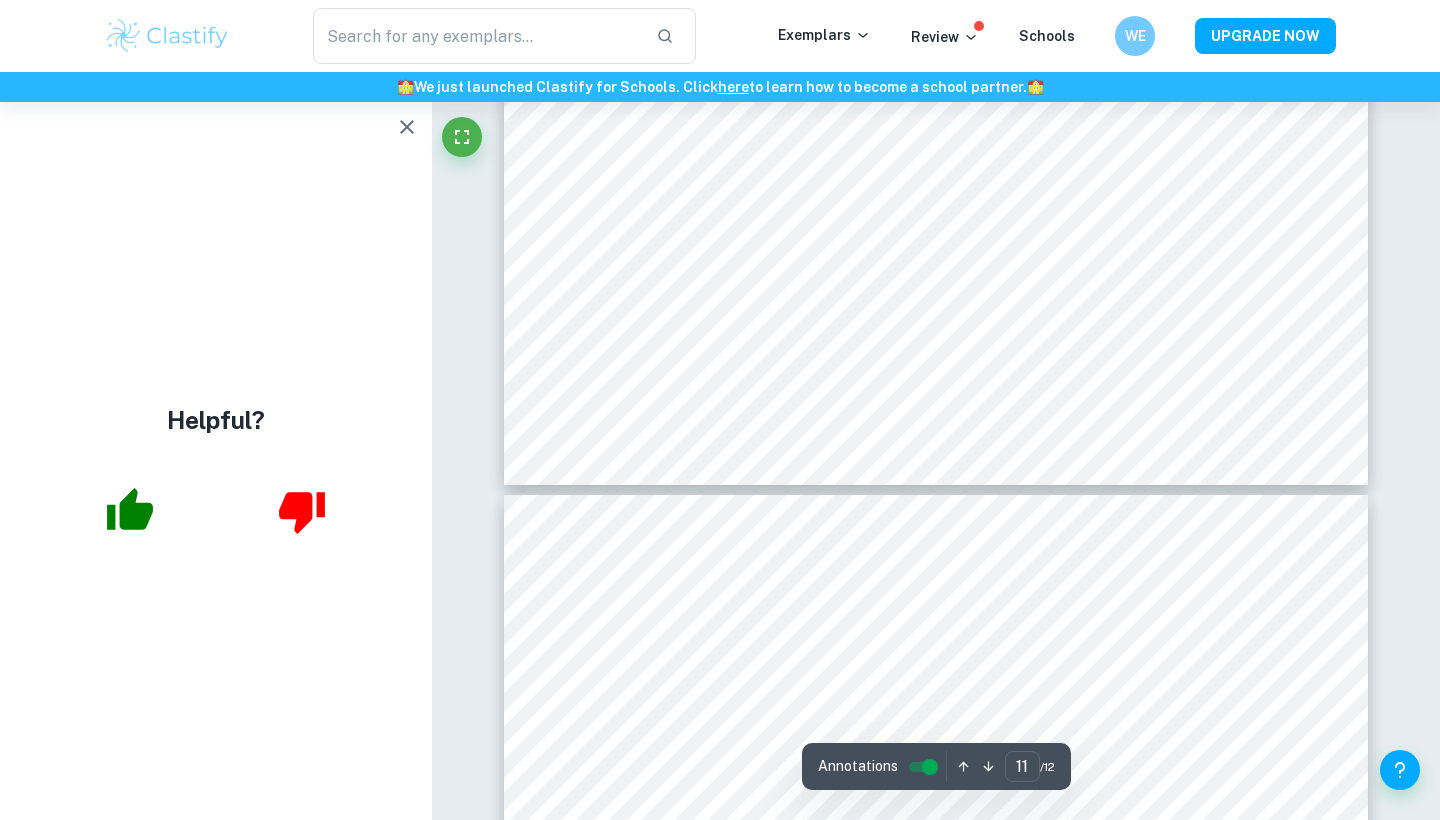 scroll, scrollTop: 13609, scrollLeft: 0, axis: vertical 